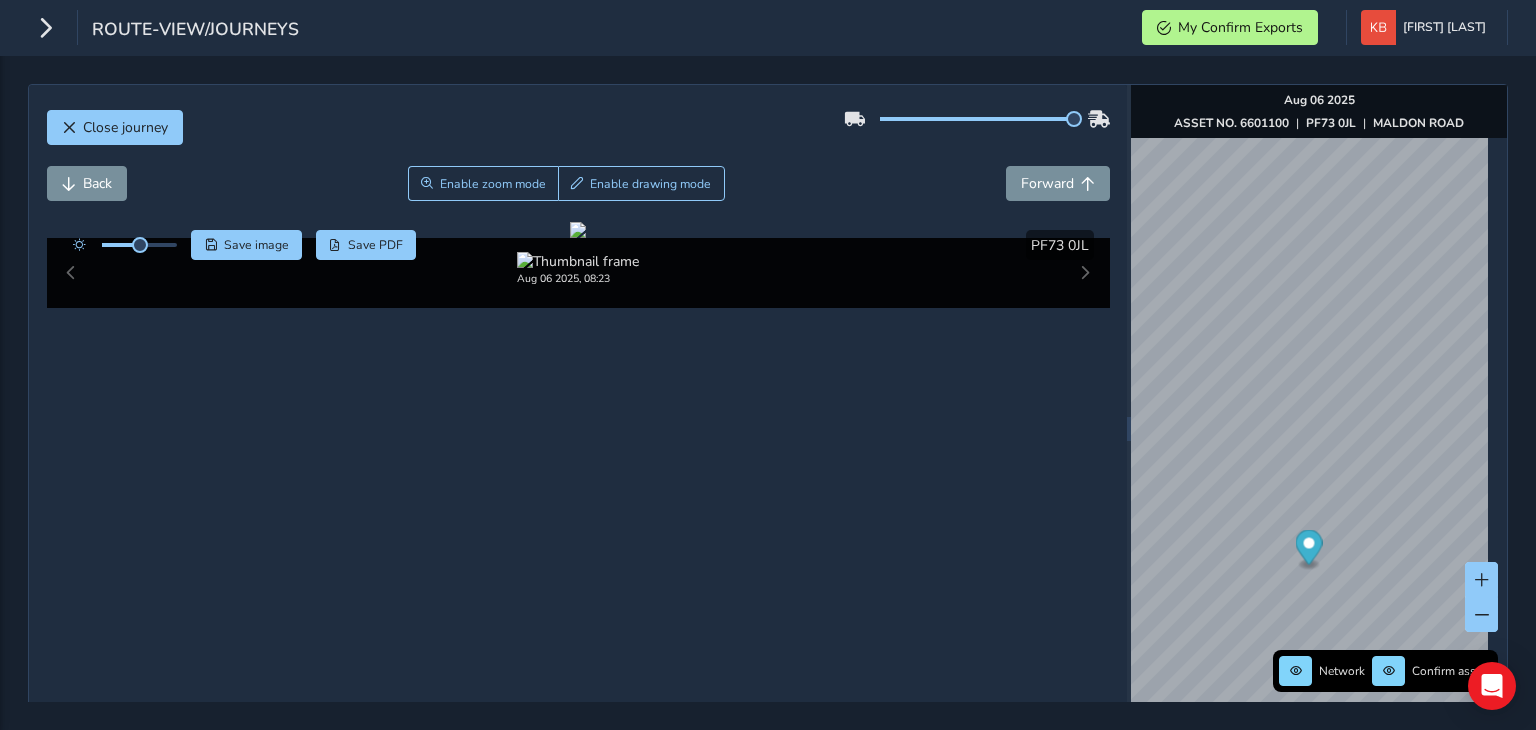 scroll, scrollTop: 0, scrollLeft: 0, axis: both 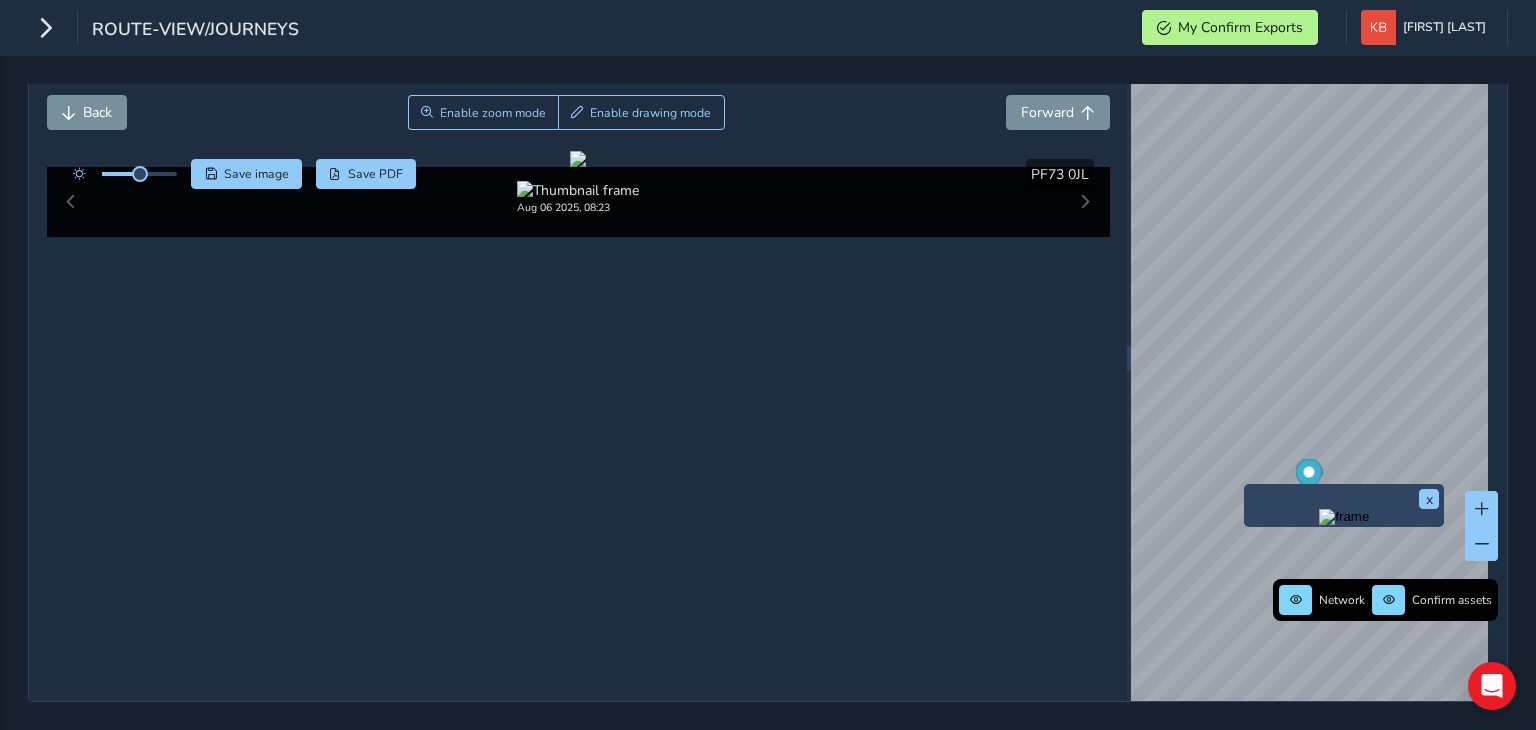 click at bounding box center (1344, 517) 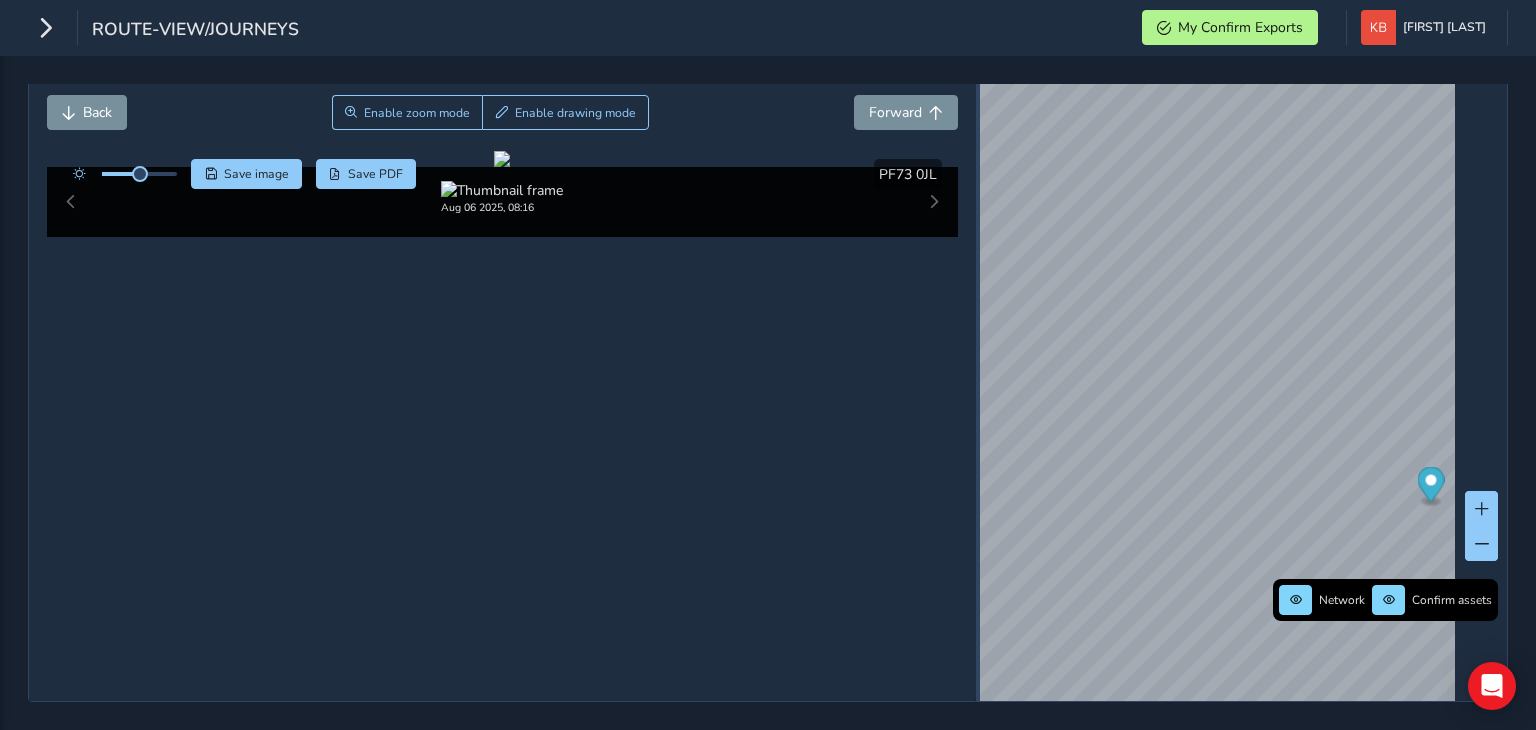 drag, startPoint x: 1115, startPoint y: 377, endPoint x: 964, endPoint y: 384, distance: 151.16217 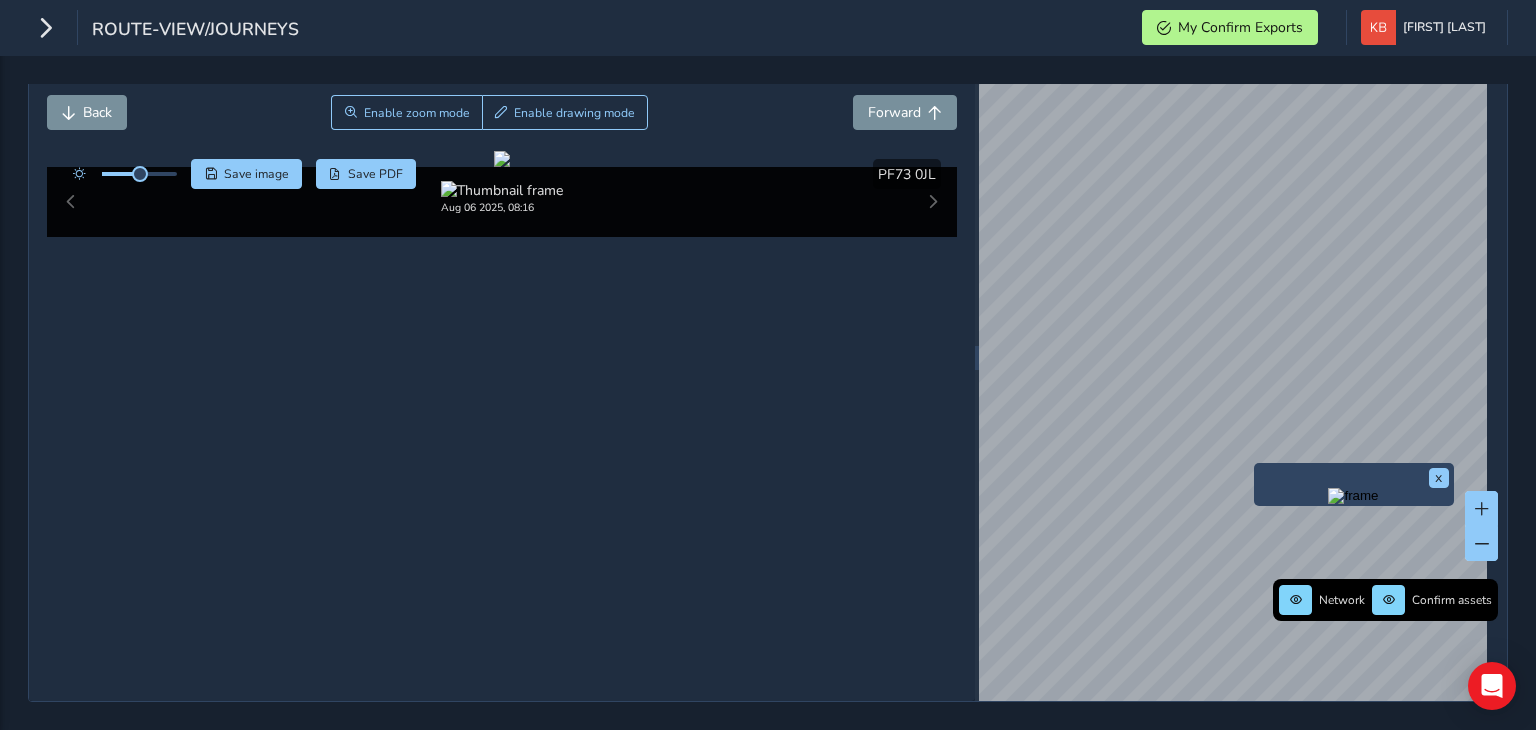 click at bounding box center (1353, 496) 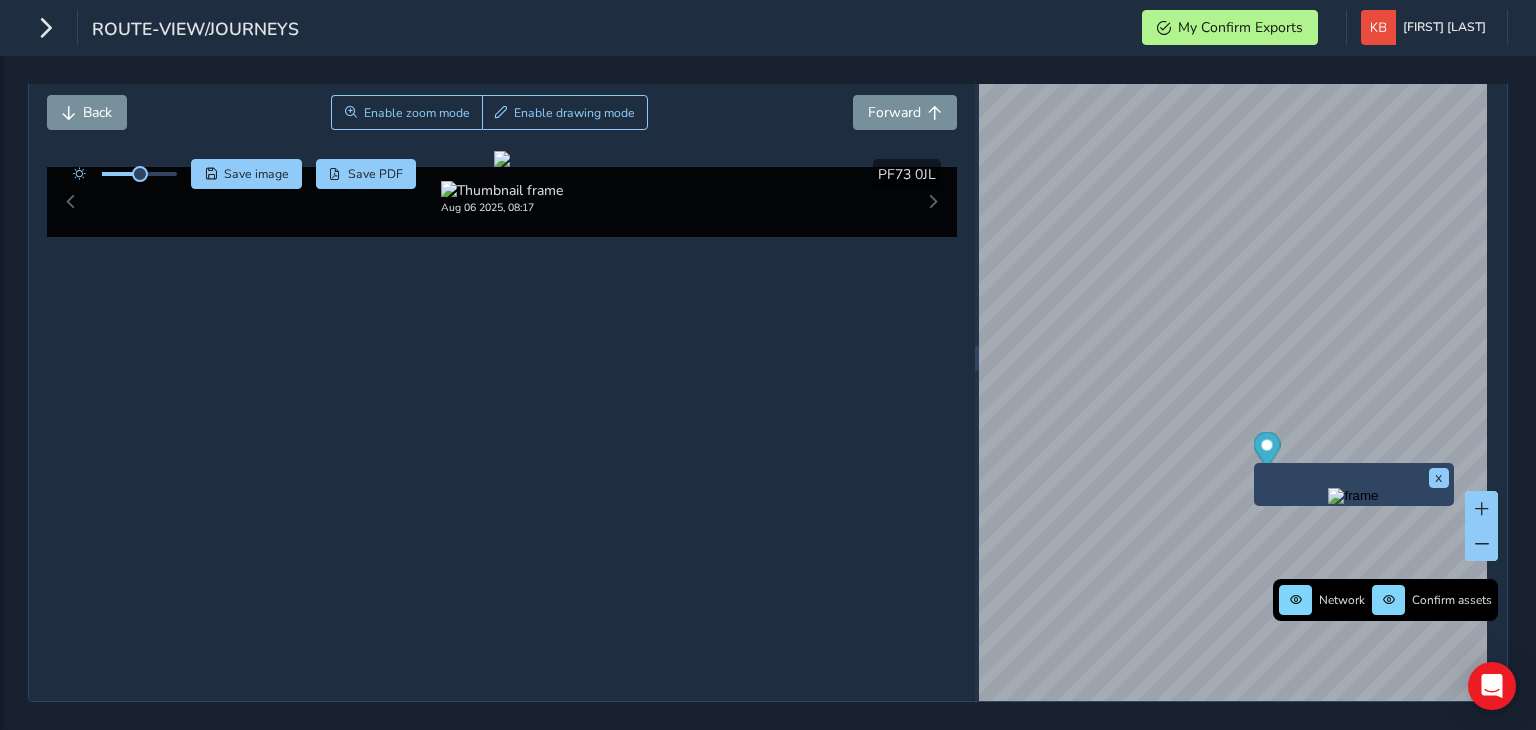 type 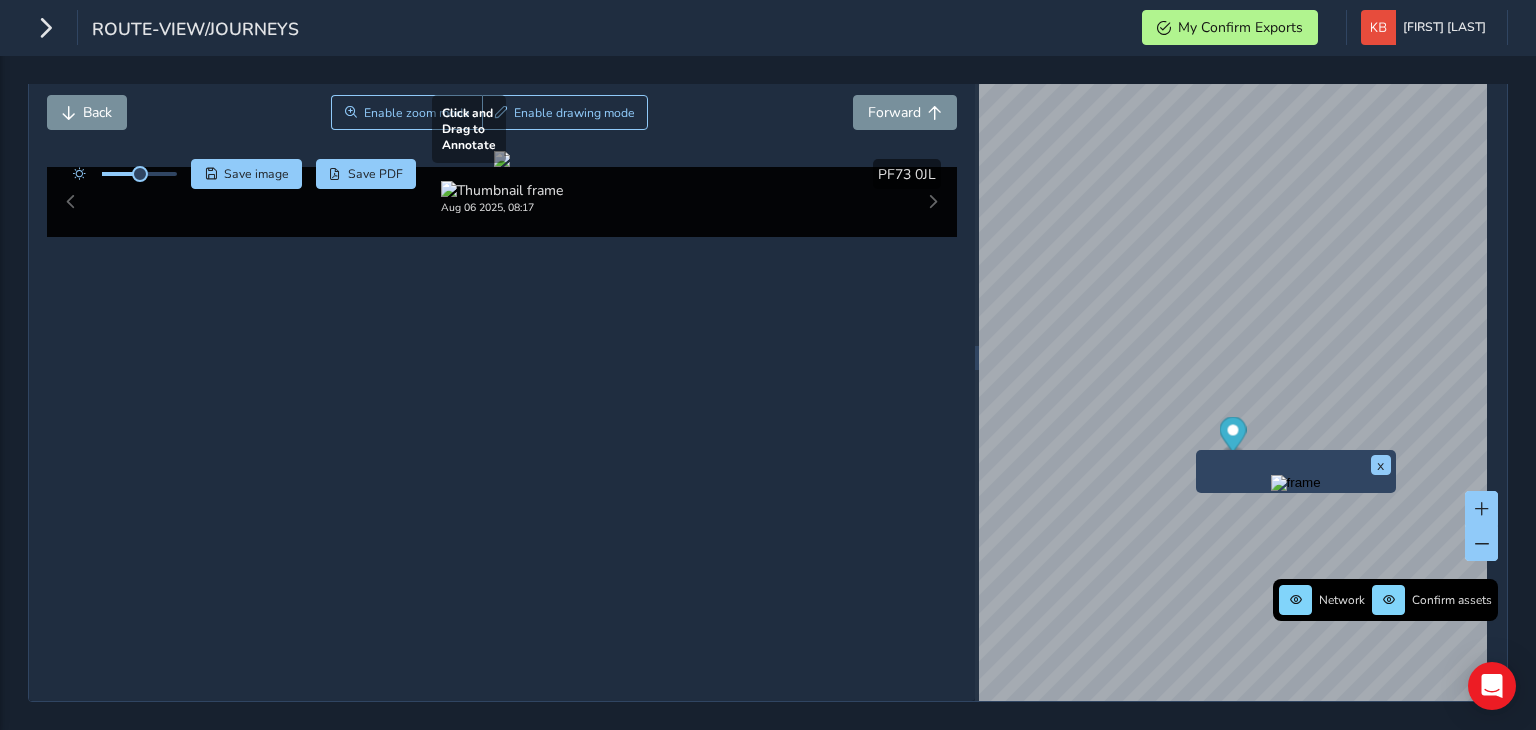 drag, startPoint x: 604, startPoint y: 305, endPoint x: 646, endPoint y: 425, distance: 127.13772 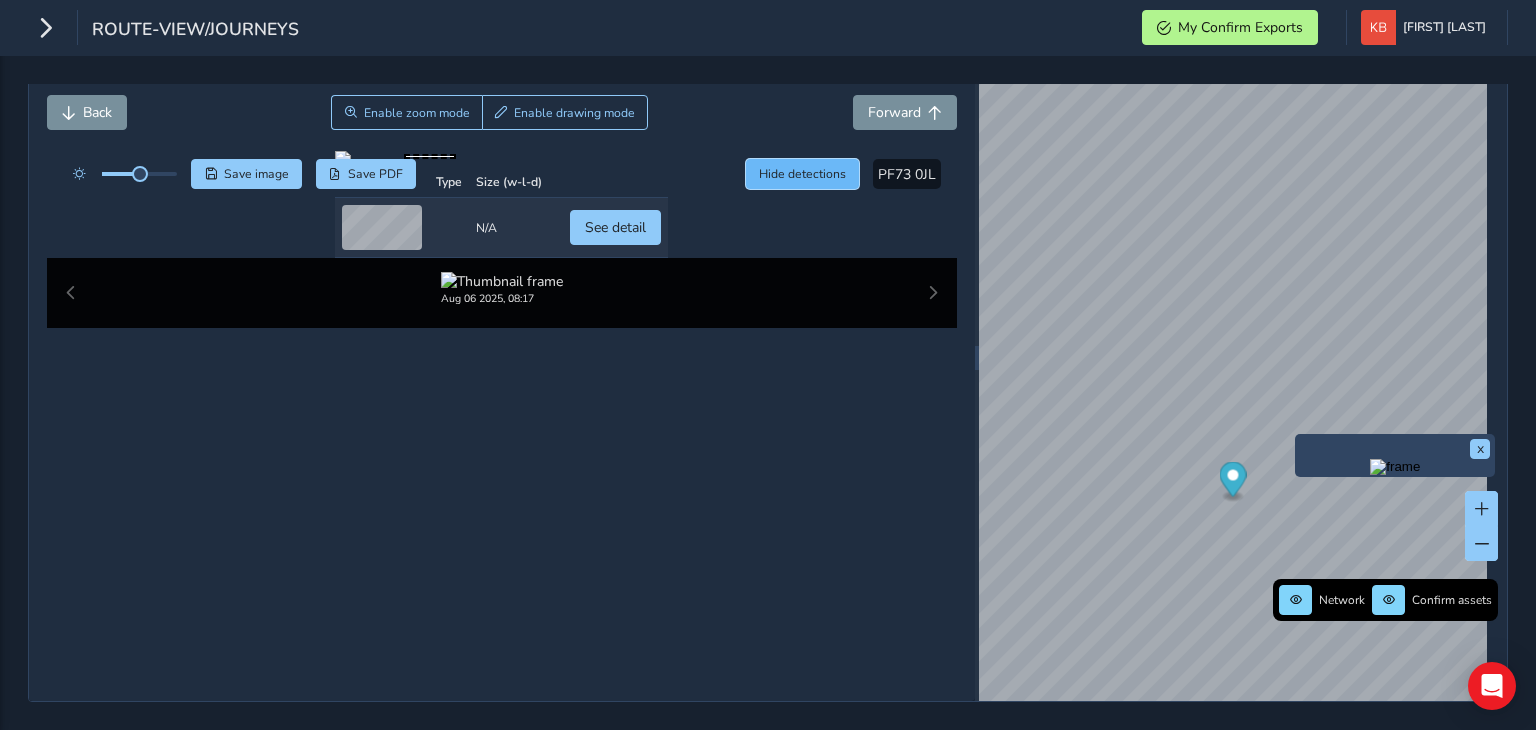 click on "Hide detections" at bounding box center [802, 174] 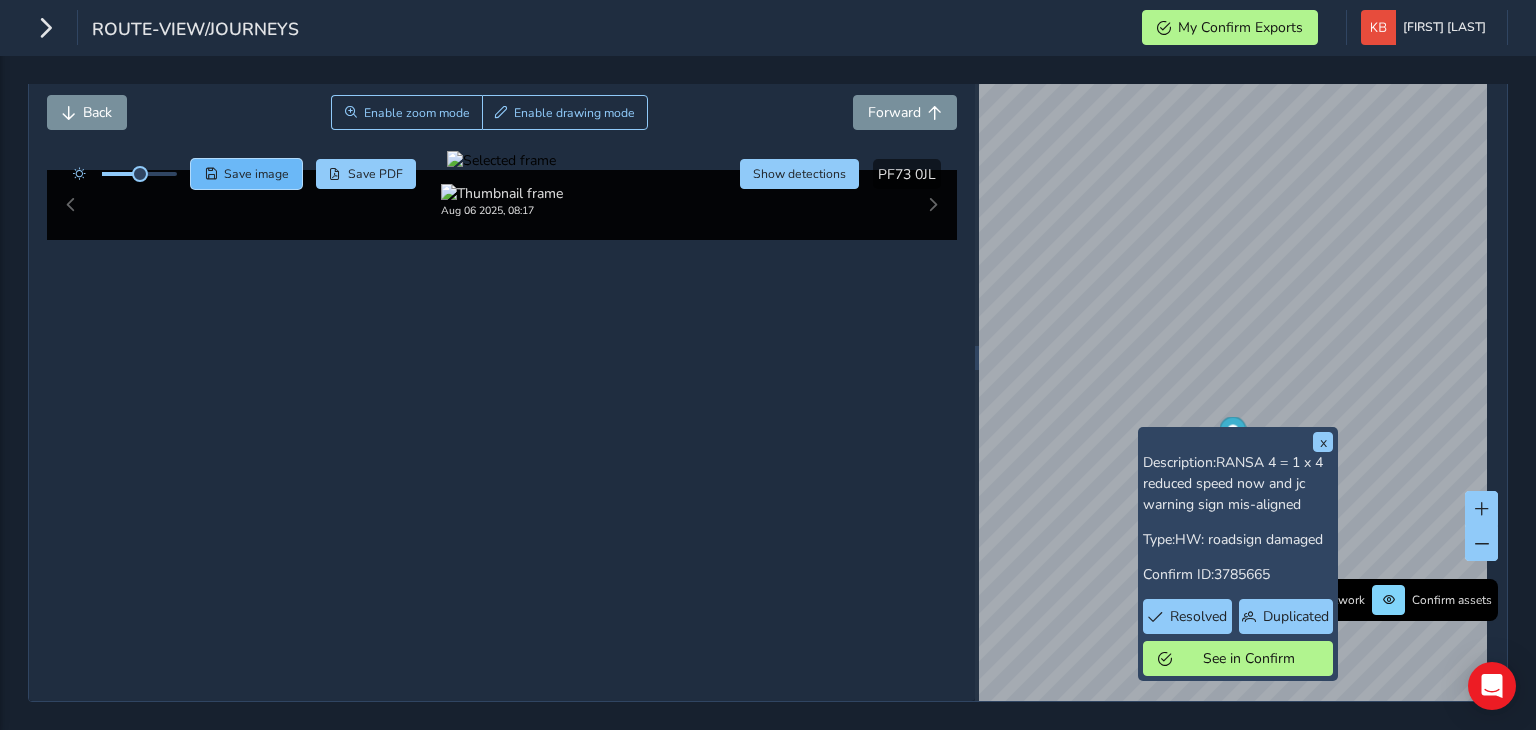 click on "Save image" at bounding box center [256, 174] 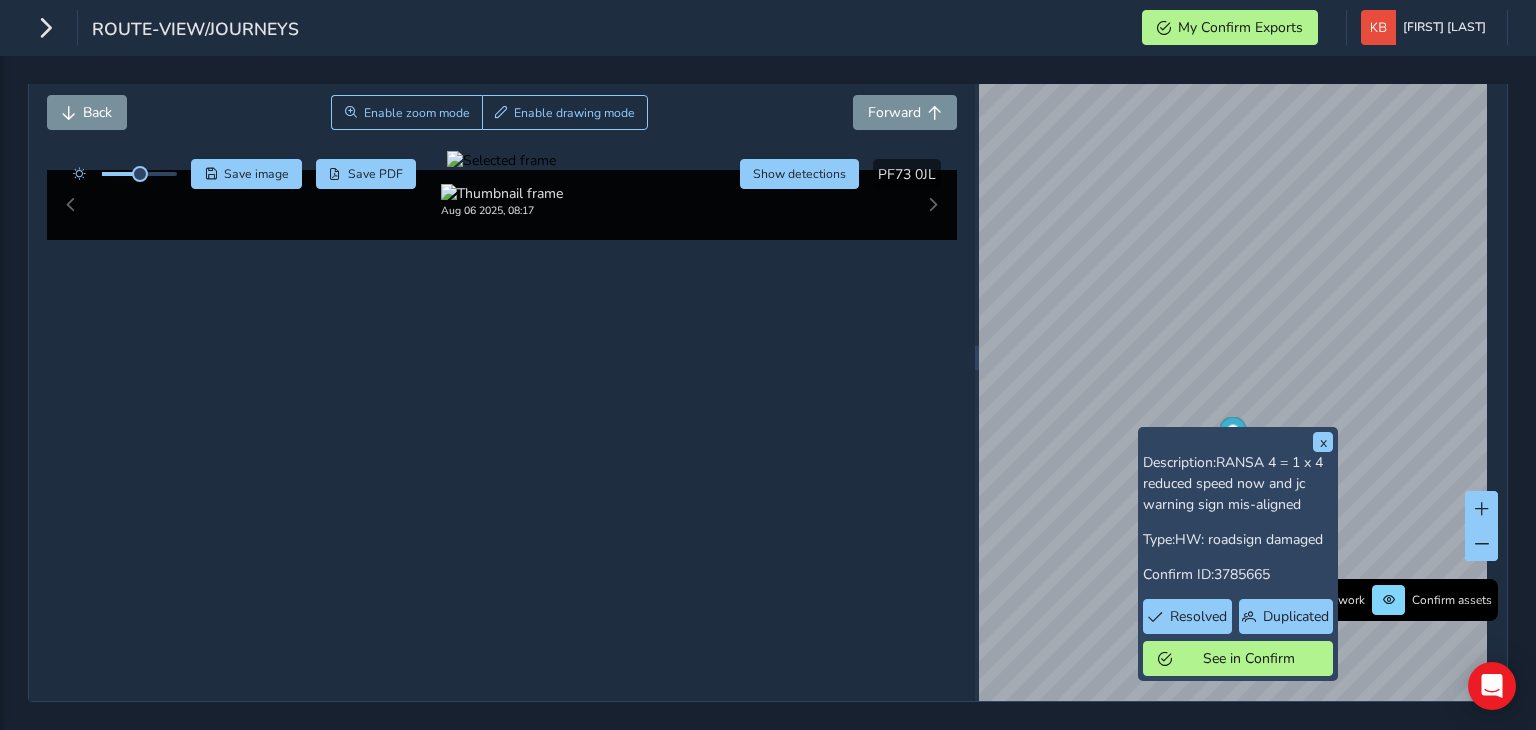 click at bounding box center (501, 160) 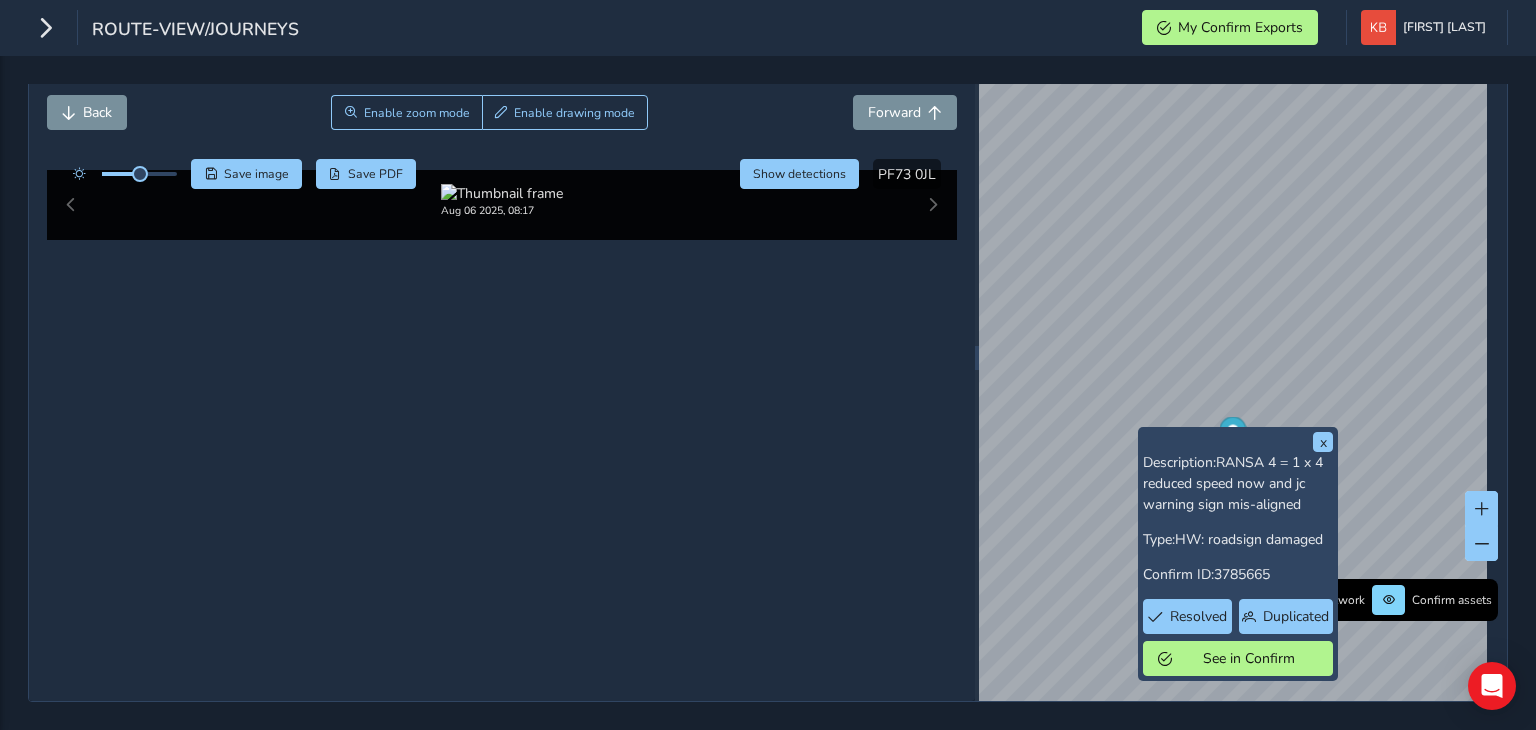 click at bounding box center (1284, 584) 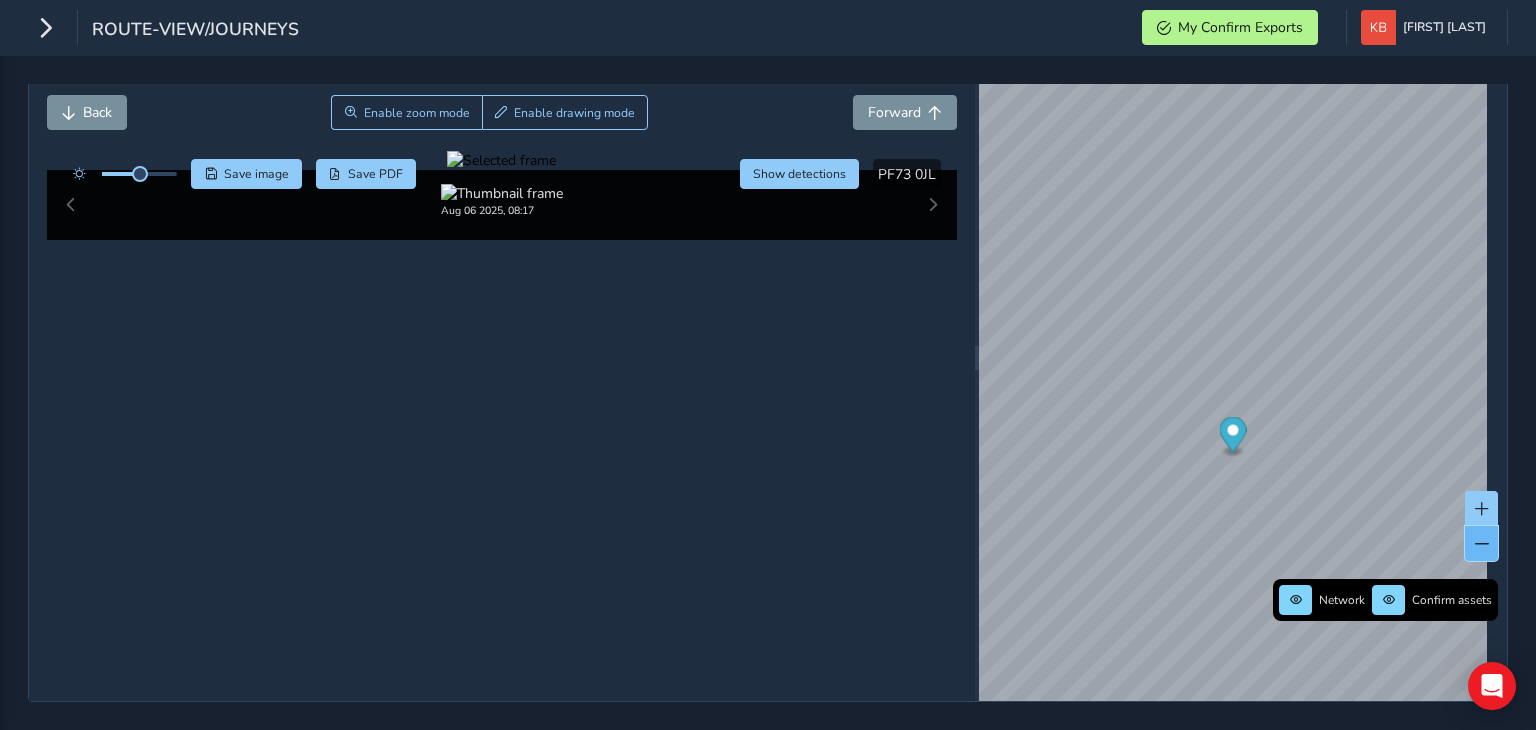 click at bounding box center [1482, 544] 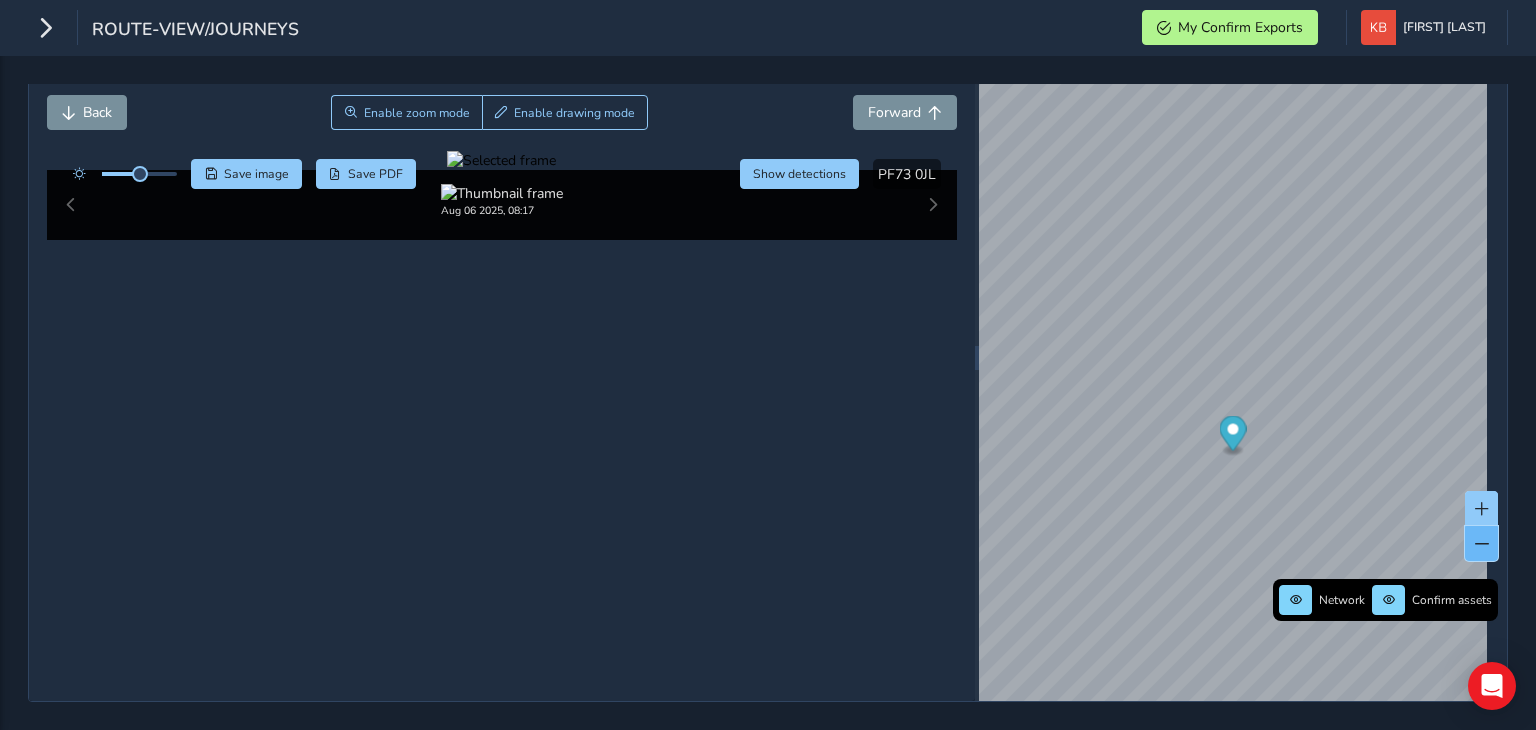 type 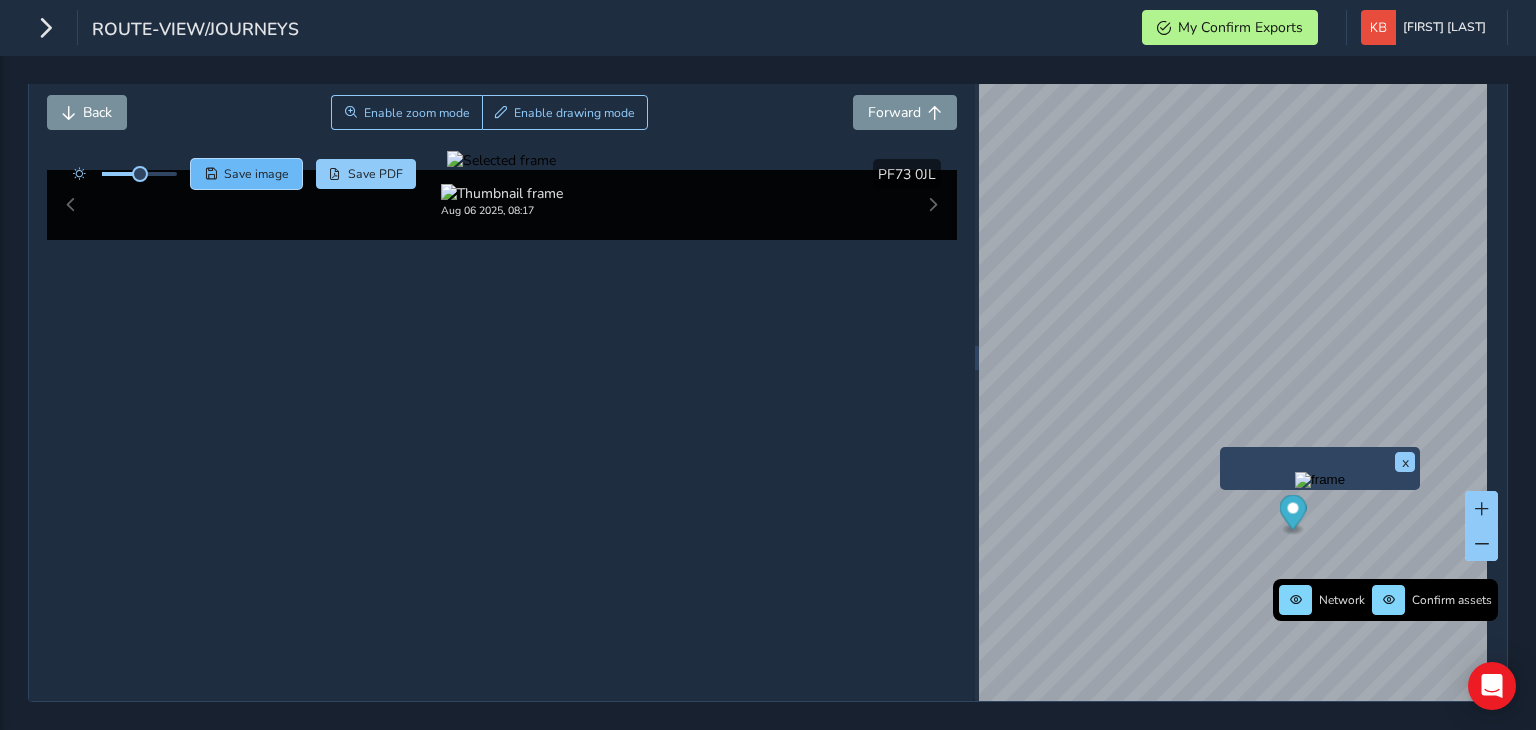 click on "Save image" at bounding box center (256, 174) 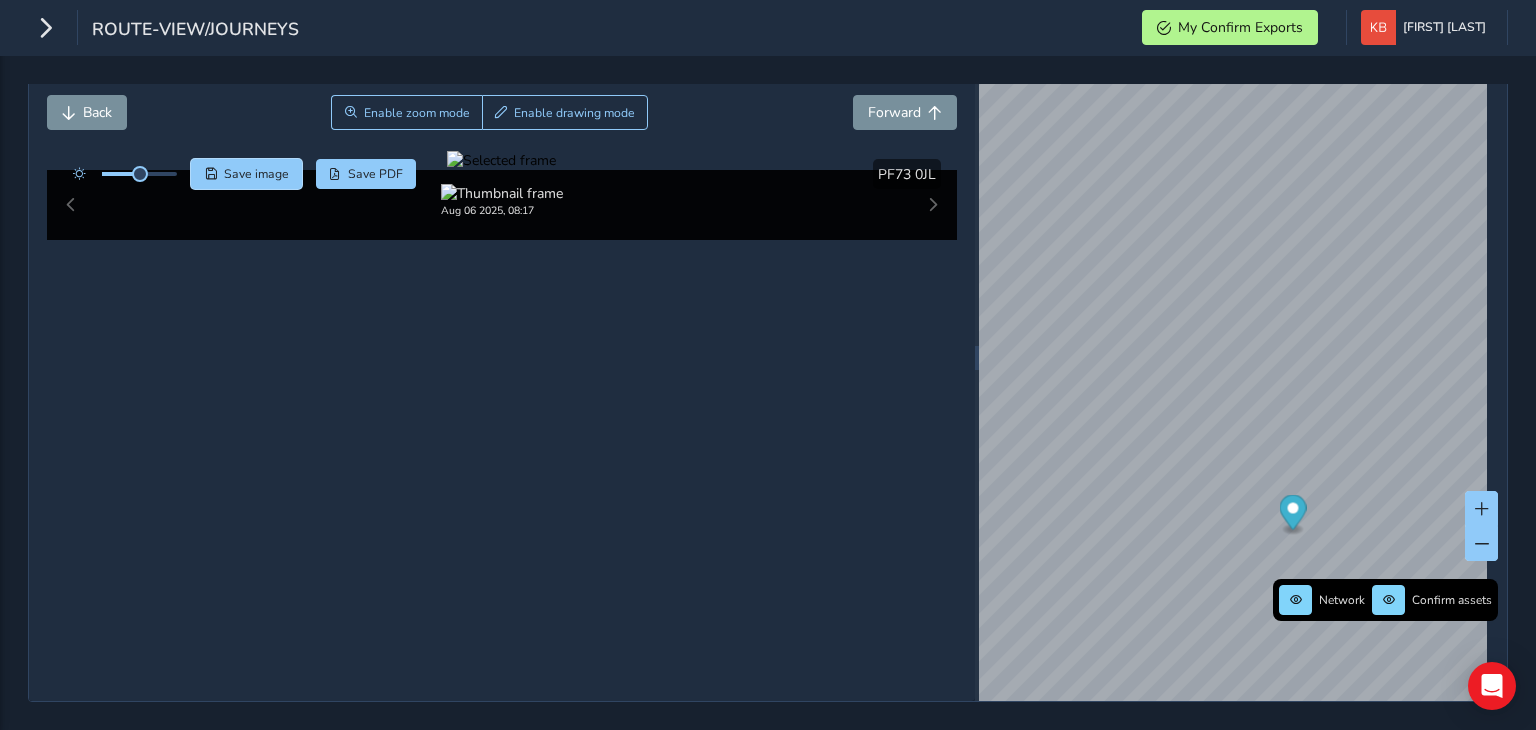 type 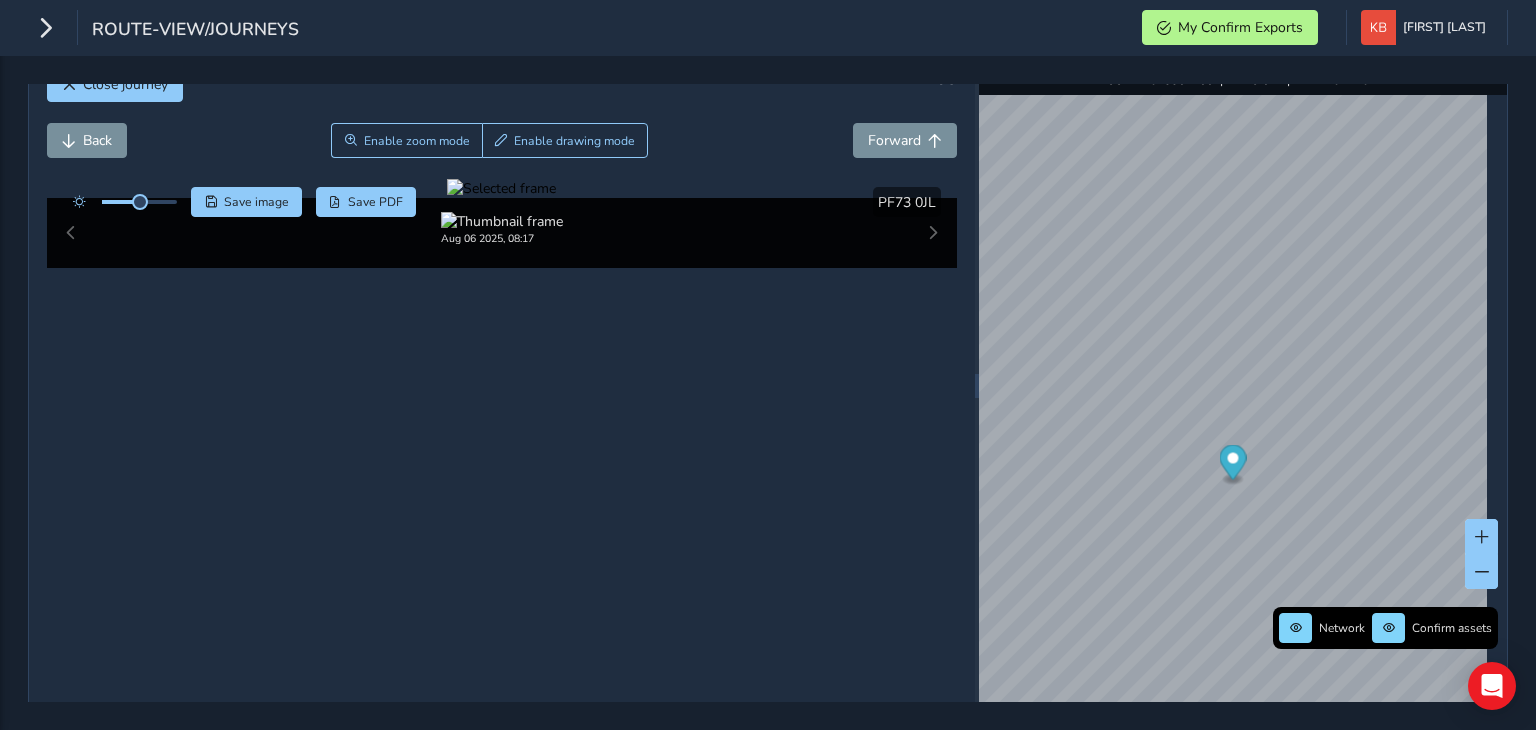 scroll, scrollTop: 0, scrollLeft: 0, axis: both 